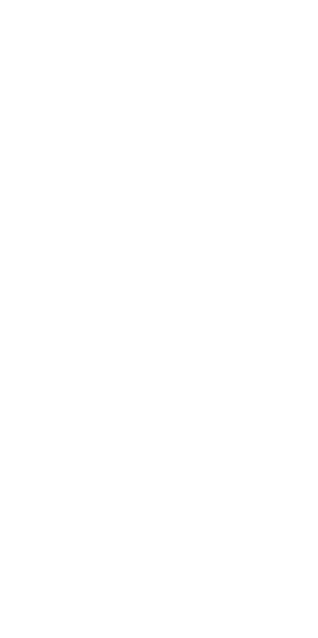 scroll, scrollTop: 0, scrollLeft: 0, axis: both 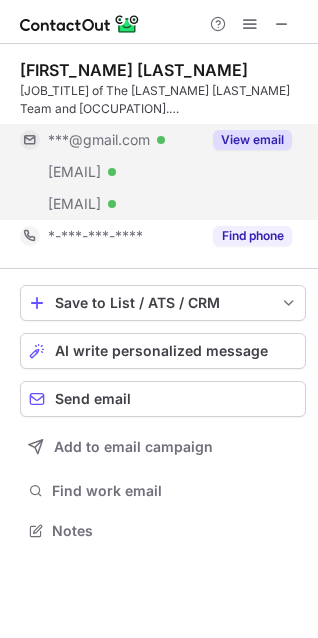 click on "View email" at bounding box center [252, 140] 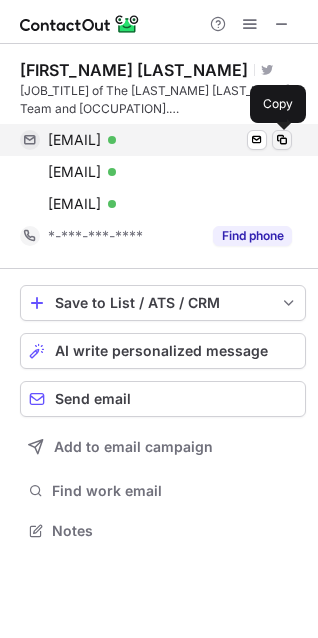 click at bounding box center (282, 140) 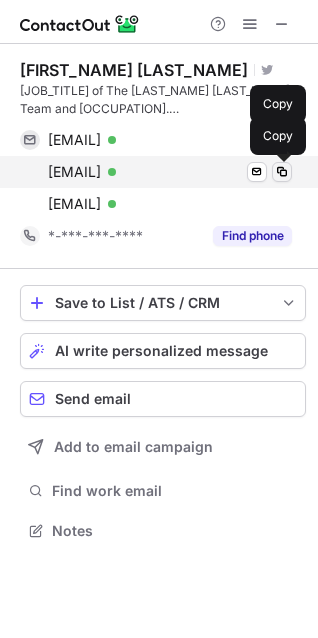 click at bounding box center [282, 172] 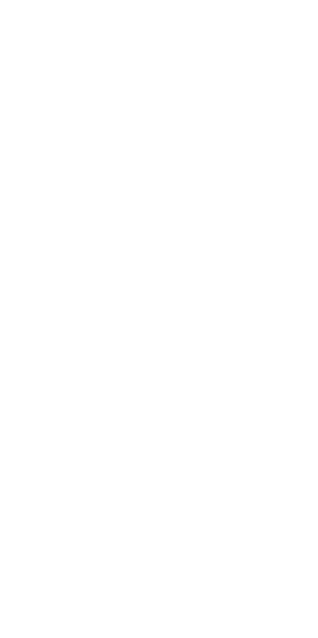 scroll, scrollTop: 0, scrollLeft: 0, axis: both 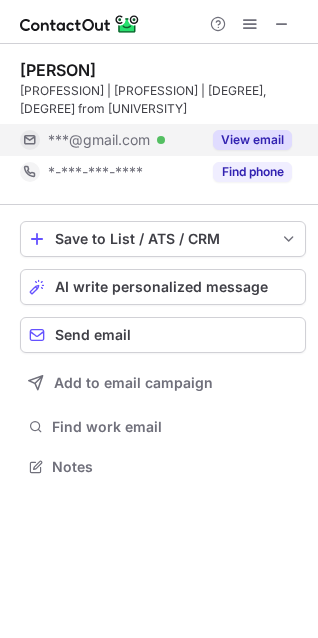click on "View email" at bounding box center [252, 140] 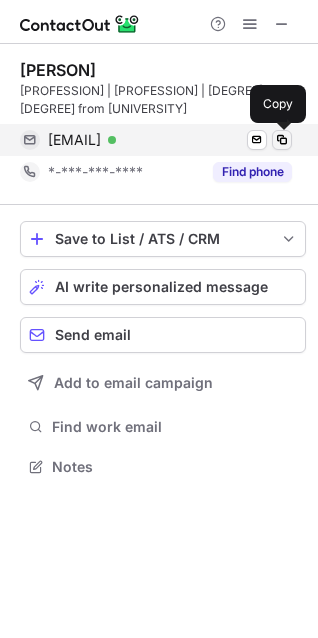 click at bounding box center (282, 140) 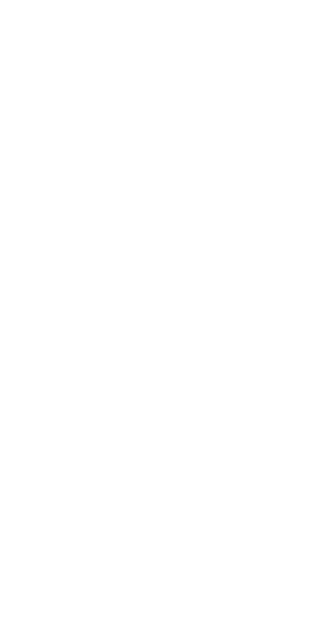 scroll, scrollTop: 0, scrollLeft: 0, axis: both 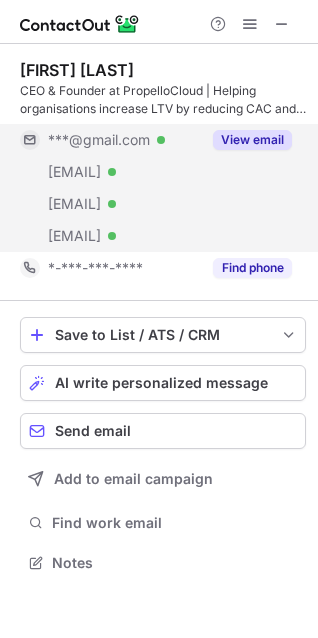 click on "View email" at bounding box center [252, 140] 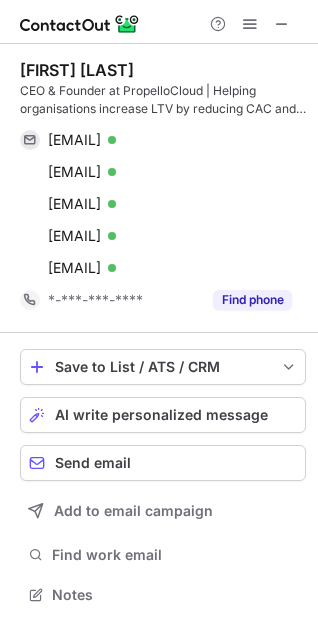 scroll, scrollTop: 10, scrollLeft: 10, axis: both 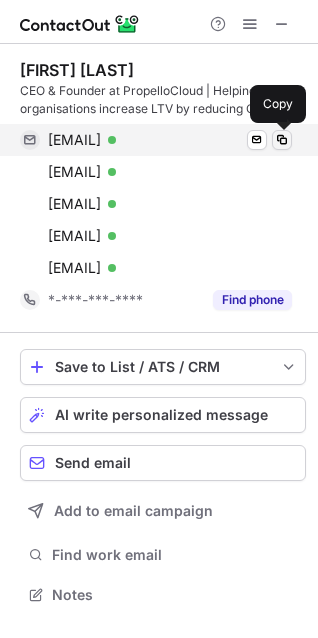 click at bounding box center (282, 140) 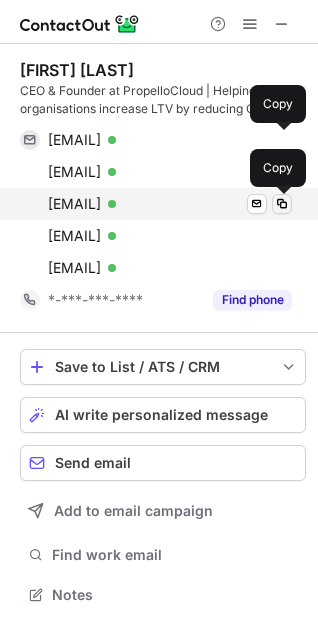 click at bounding box center [282, 204] 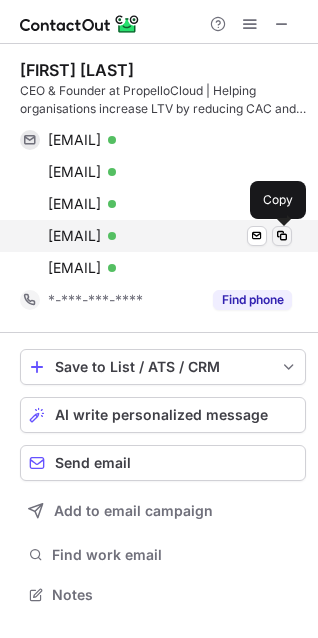 click at bounding box center [282, 236] 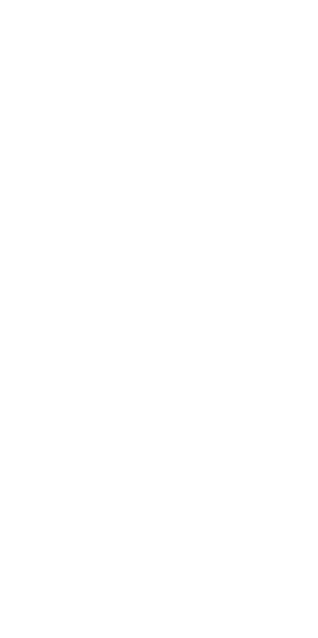 scroll, scrollTop: 0, scrollLeft: 0, axis: both 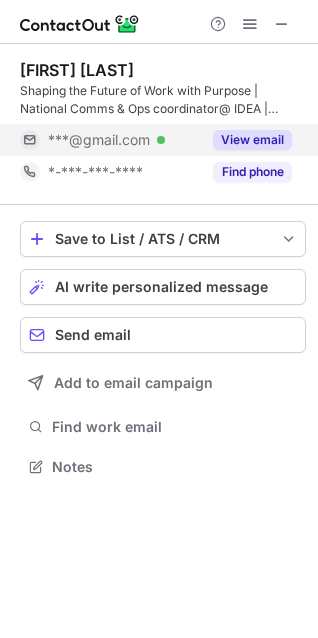 click on "View email" at bounding box center [246, 140] 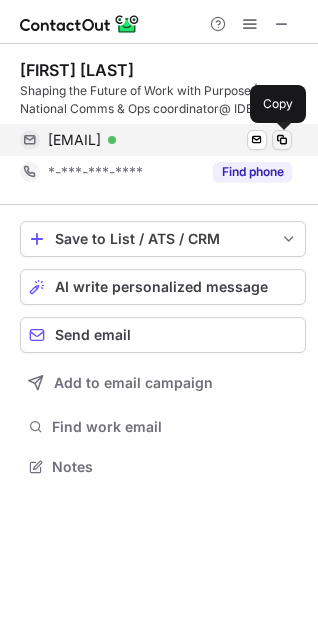 click at bounding box center [282, 140] 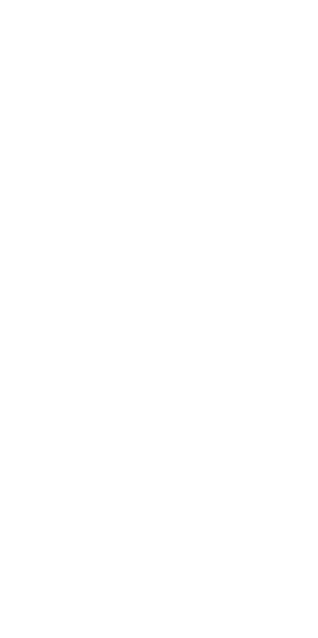 scroll, scrollTop: 0, scrollLeft: 0, axis: both 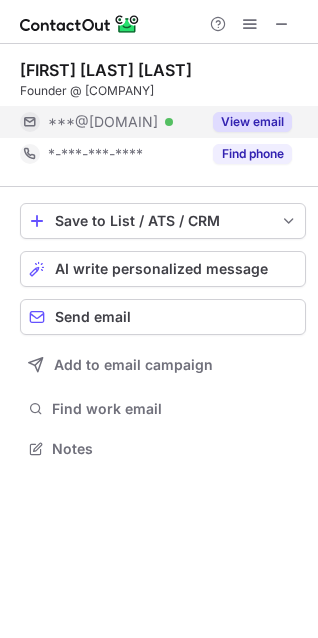 click on "View email" at bounding box center (252, 122) 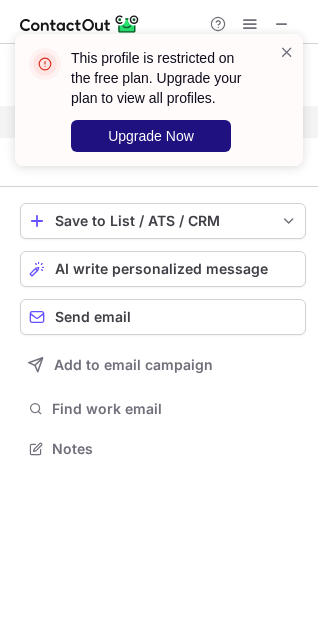click on "Upgrade Now" at bounding box center [151, 136] 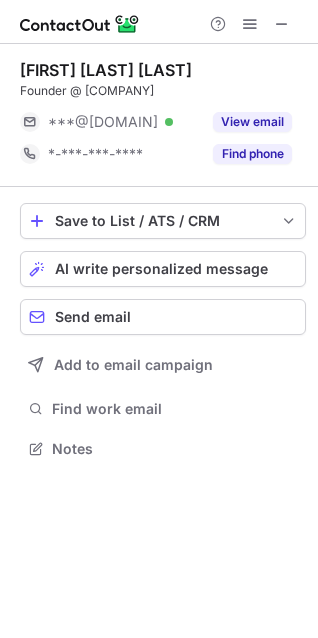 scroll, scrollTop: 10, scrollLeft: 10, axis: both 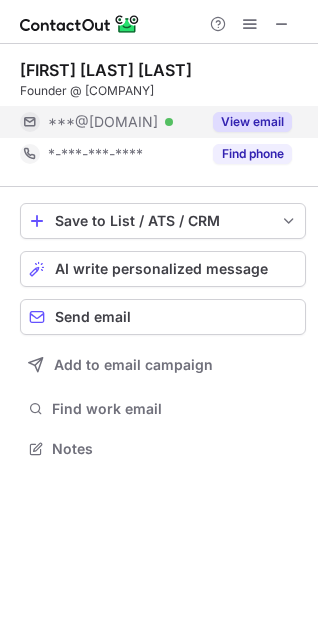 click on "View email" at bounding box center (252, 122) 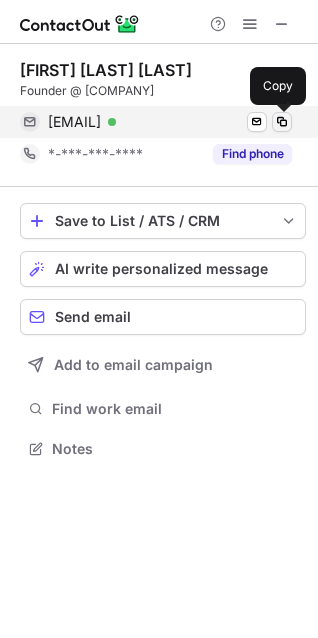 click at bounding box center [282, 122] 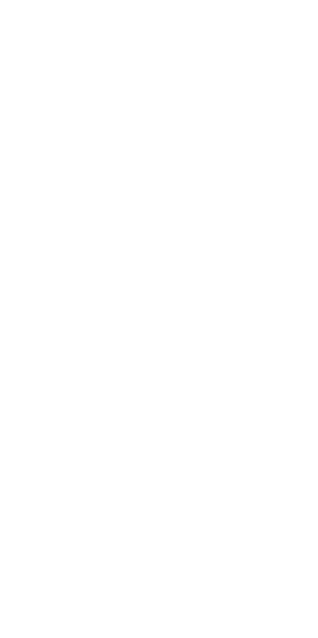 scroll, scrollTop: 0, scrollLeft: 0, axis: both 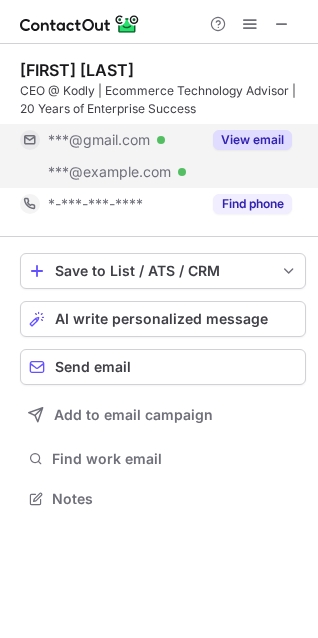 click on "View email" at bounding box center [252, 140] 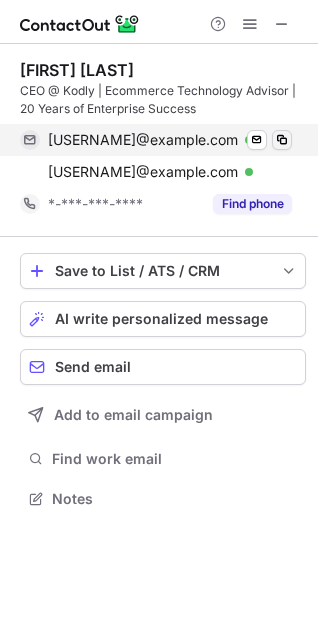 click at bounding box center (282, 140) 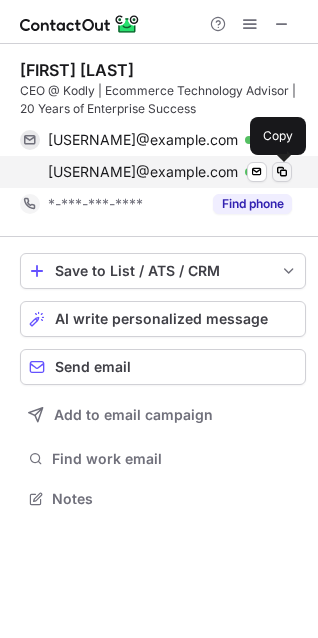 click at bounding box center [282, 172] 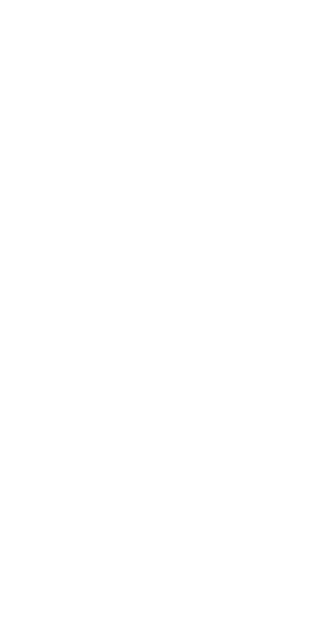 scroll, scrollTop: 0, scrollLeft: 0, axis: both 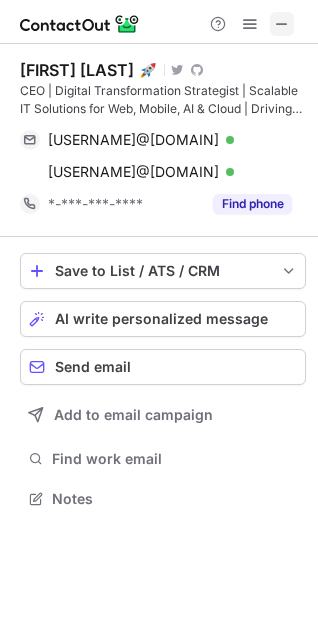 click at bounding box center (282, 24) 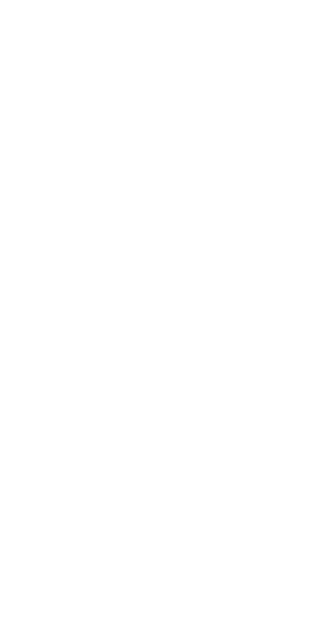 scroll, scrollTop: 0, scrollLeft: 0, axis: both 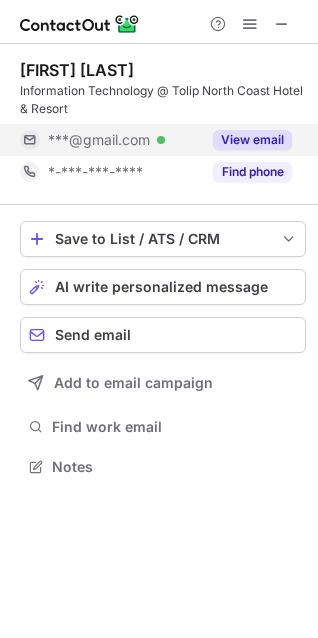 click on "View email" at bounding box center [246, 140] 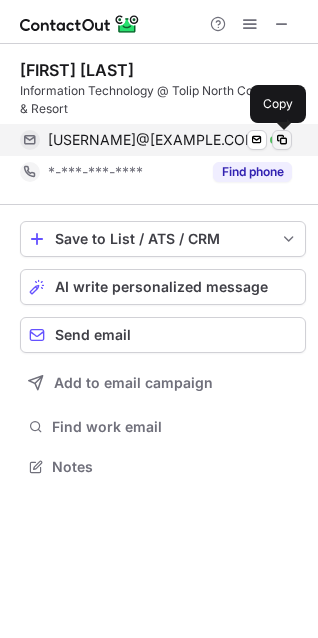 click at bounding box center [282, 140] 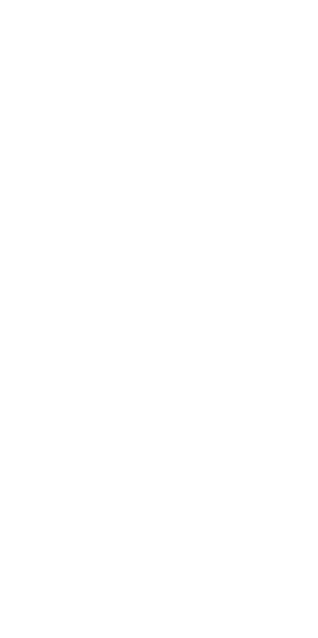 scroll, scrollTop: 0, scrollLeft: 0, axis: both 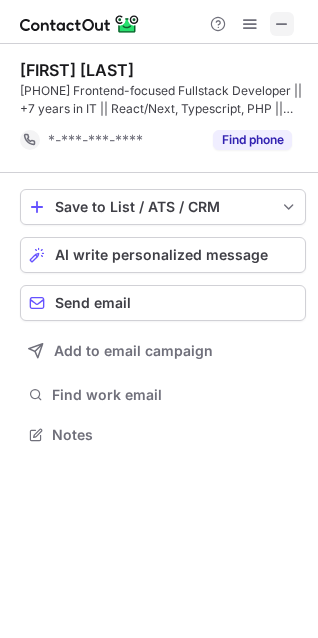 click at bounding box center [282, 24] 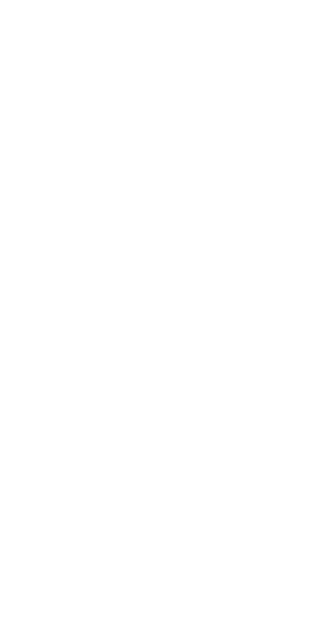 scroll, scrollTop: 0, scrollLeft: 0, axis: both 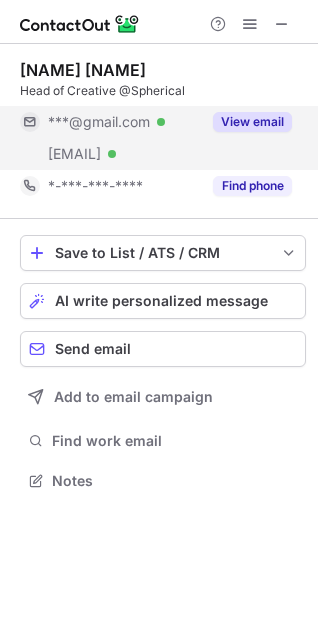 click on "View email" at bounding box center [252, 122] 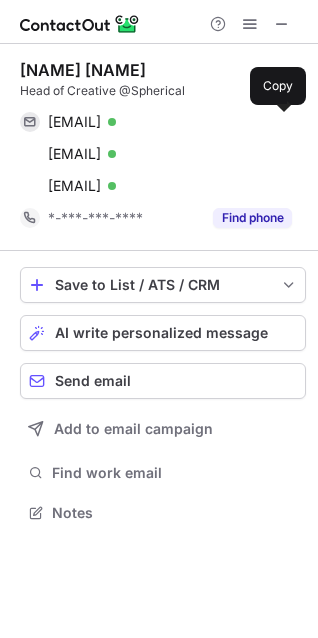 scroll, scrollTop: 10, scrollLeft: 10, axis: both 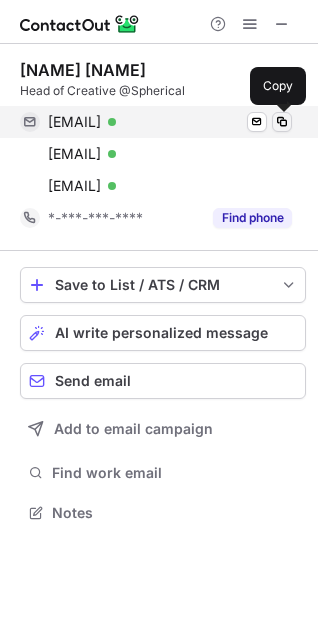 click at bounding box center [282, 122] 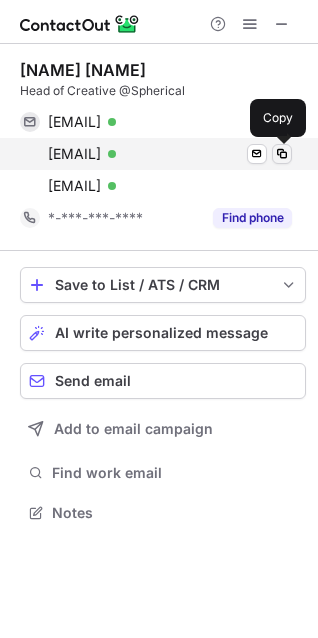 click at bounding box center (282, 154) 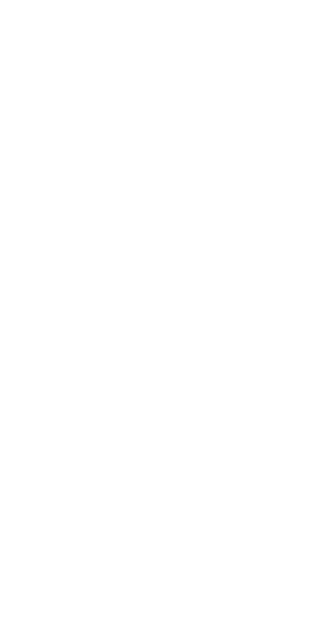 scroll, scrollTop: 0, scrollLeft: 0, axis: both 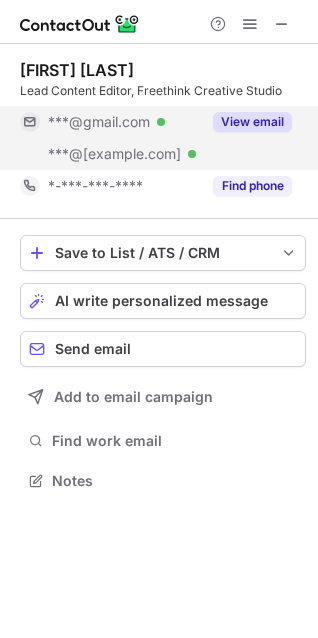 click on "View email" at bounding box center [252, 122] 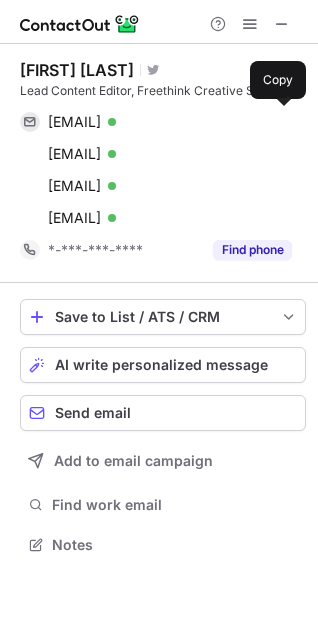 scroll, scrollTop: 10, scrollLeft: 10, axis: both 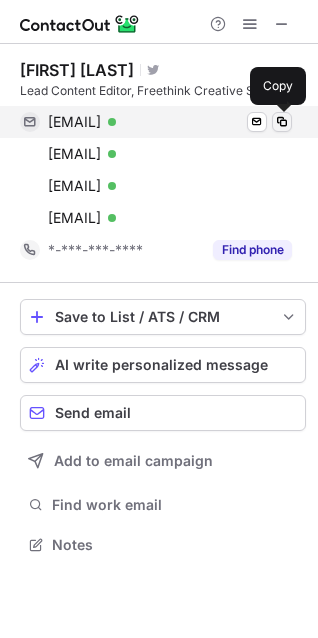 click at bounding box center [282, 122] 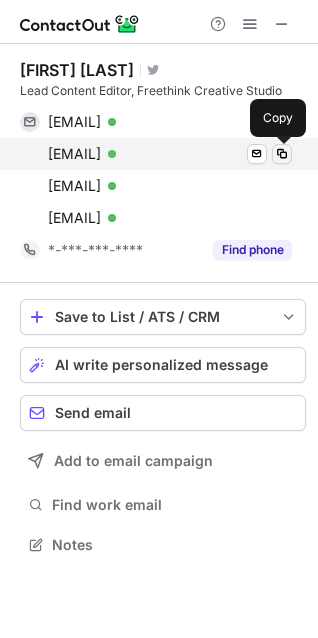click at bounding box center [282, 154] 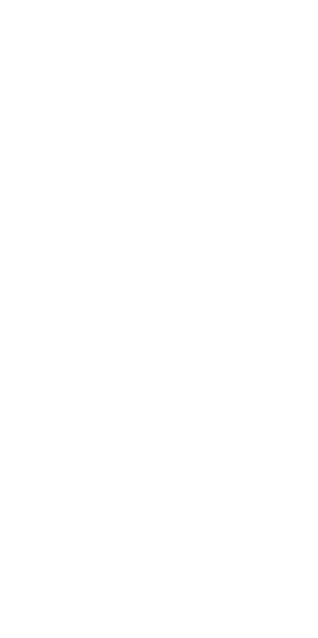 scroll, scrollTop: 0, scrollLeft: 0, axis: both 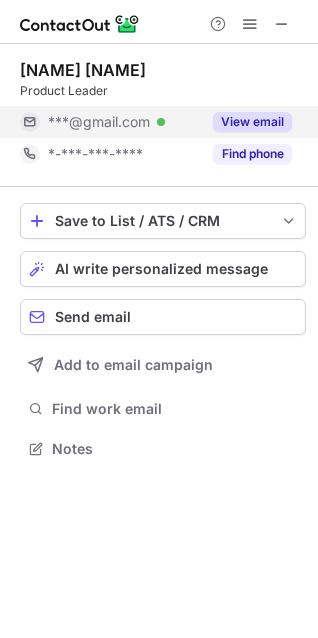 click on "View email" at bounding box center (252, 122) 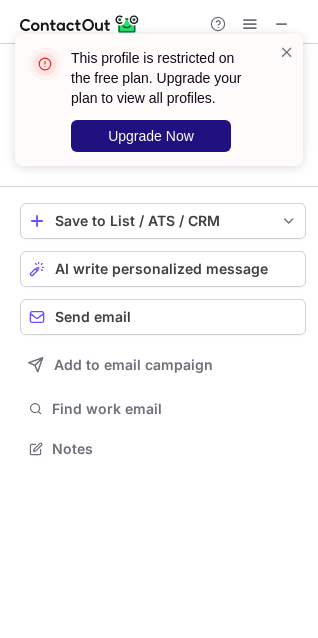 click on "Upgrade Now" at bounding box center (151, 136) 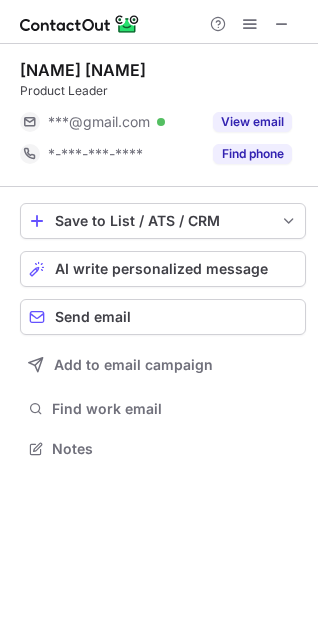 click on "This profile is restricted on the free plan. Upgrade your plan to view all profiles. Upgrade Now" at bounding box center [172, 100] 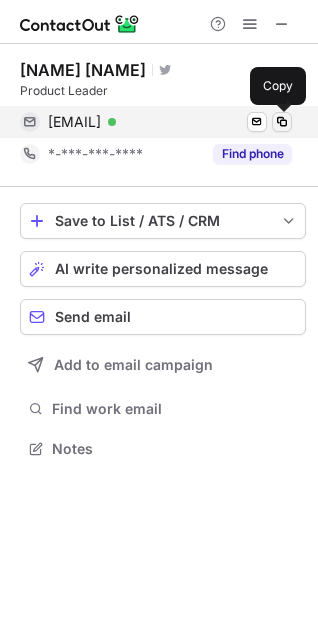 click at bounding box center [282, 122] 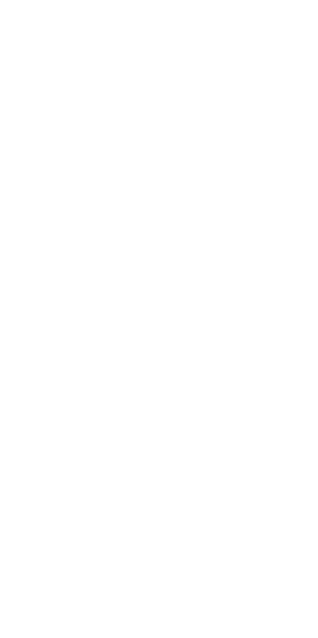 scroll, scrollTop: 0, scrollLeft: 0, axis: both 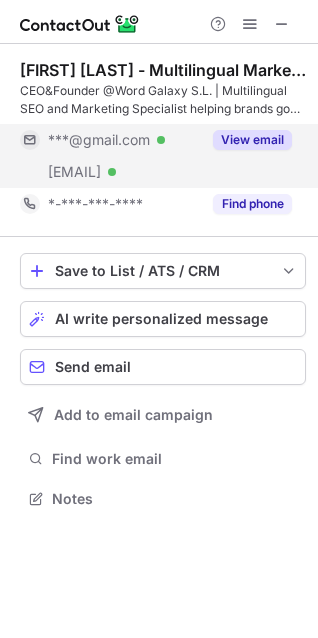 click on "View email" at bounding box center (252, 140) 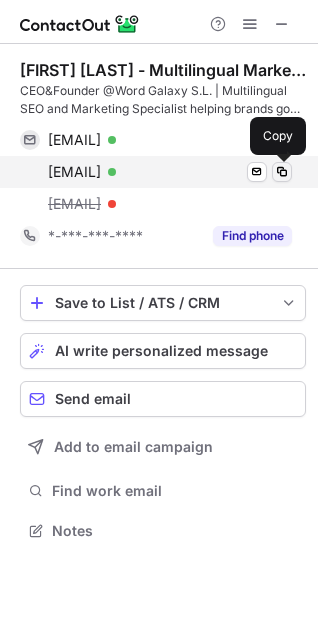 scroll, scrollTop: 10, scrollLeft: 10, axis: both 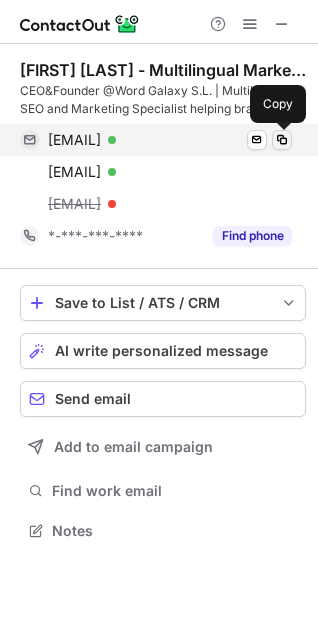 click at bounding box center [282, 140] 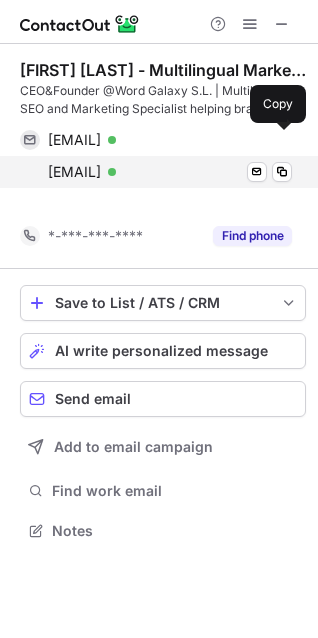 scroll, scrollTop: 485, scrollLeft: 318, axis: both 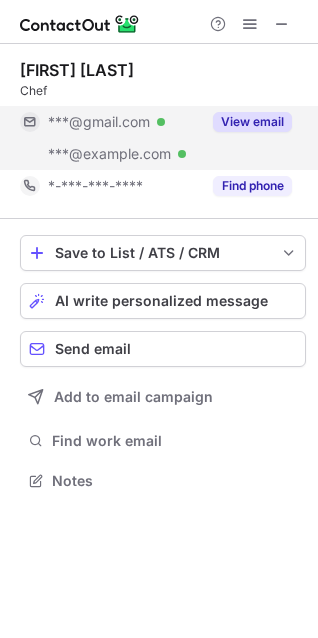 click on "View email" at bounding box center [252, 122] 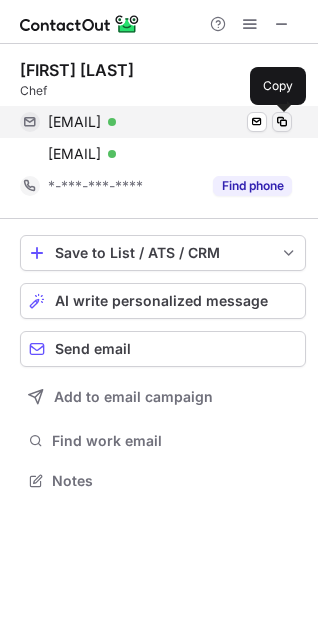 click at bounding box center [282, 122] 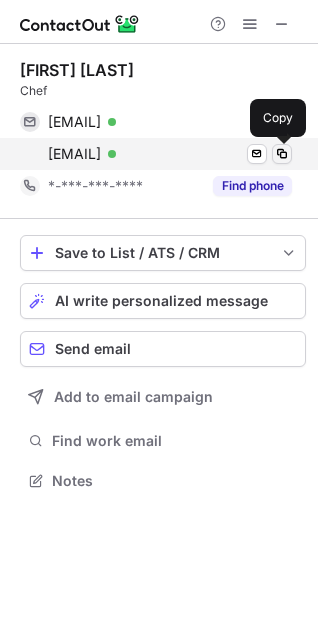 click at bounding box center (282, 154) 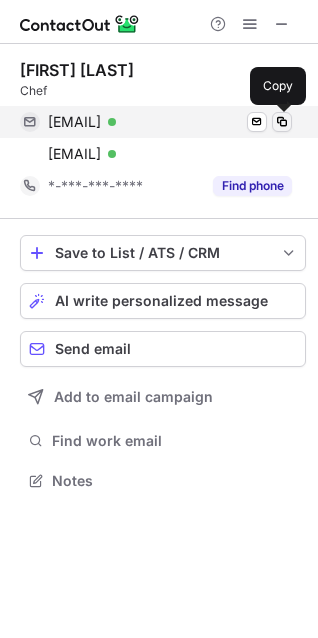 click at bounding box center (282, 122) 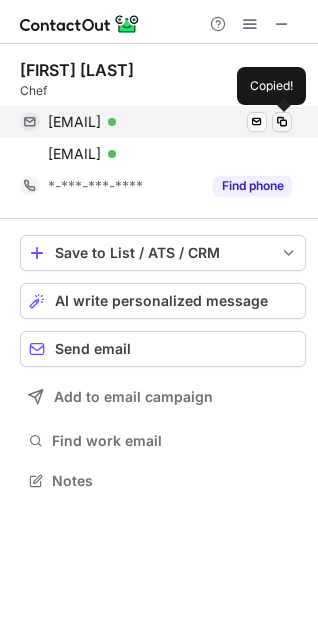 click at bounding box center (282, 122) 